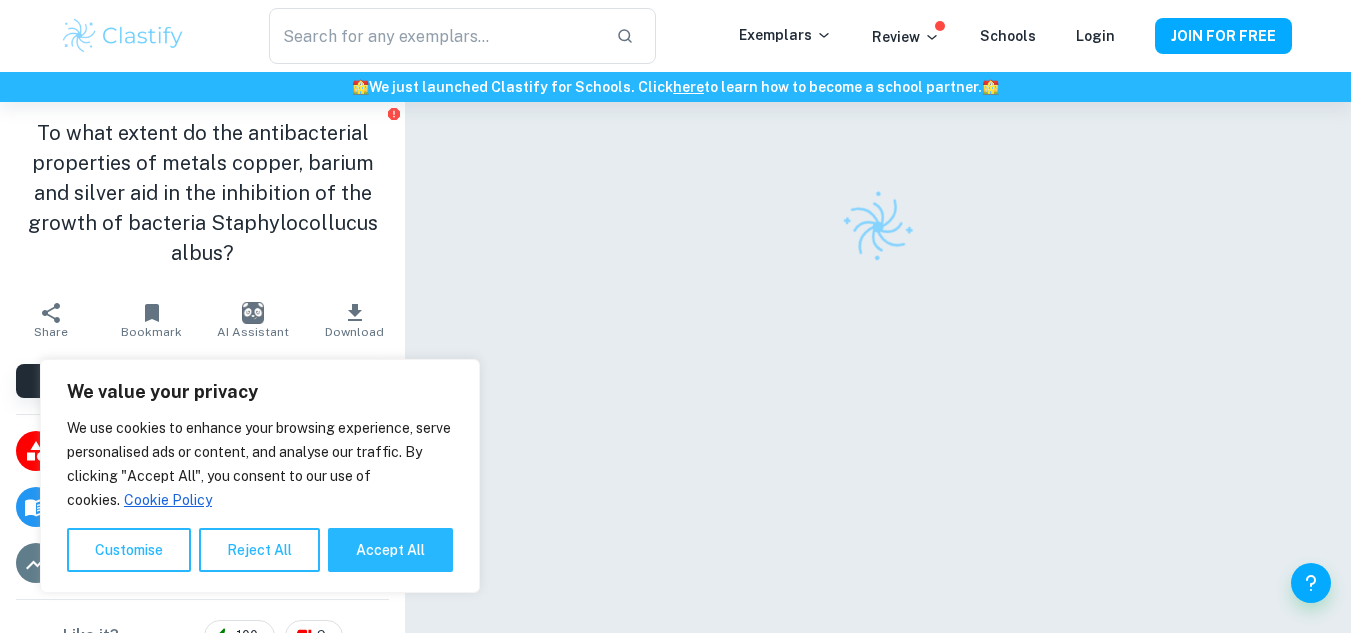 scroll, scrollTop: 0, scrollLeft: 0, axis: both 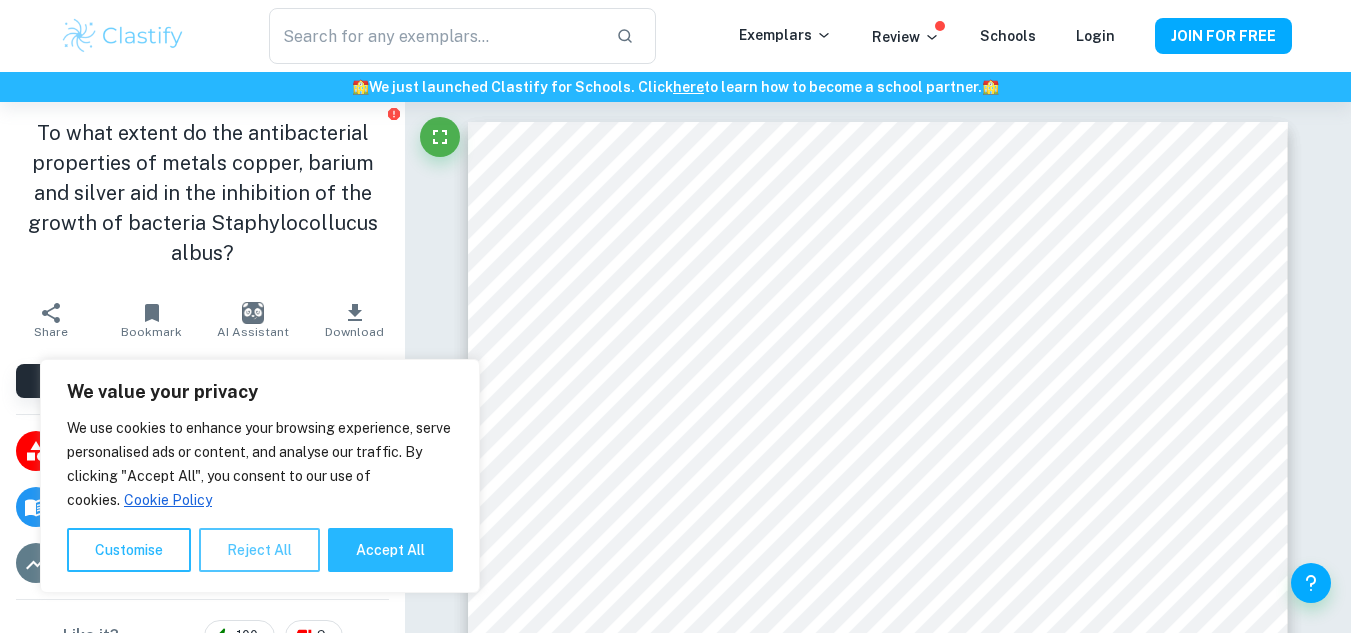 click on "Reject All" at bounding box center (259, 550) 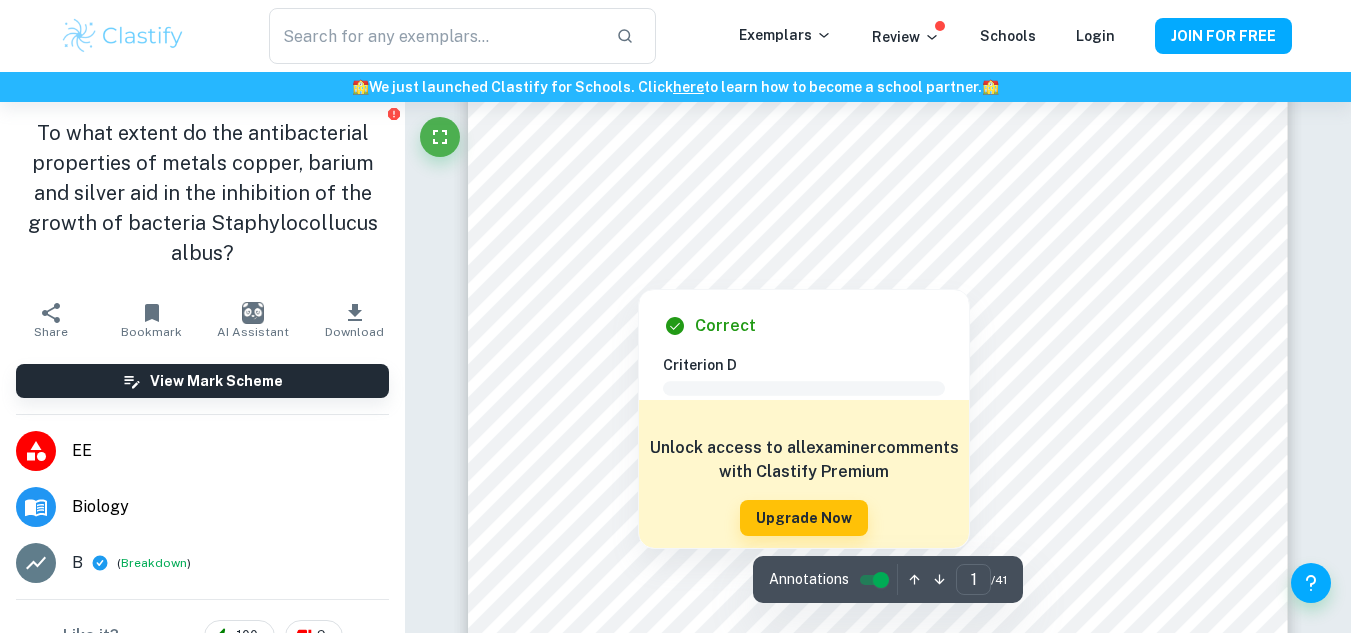 scroll, scrollTop: 221, scrollLeft: 0, axis: vertical 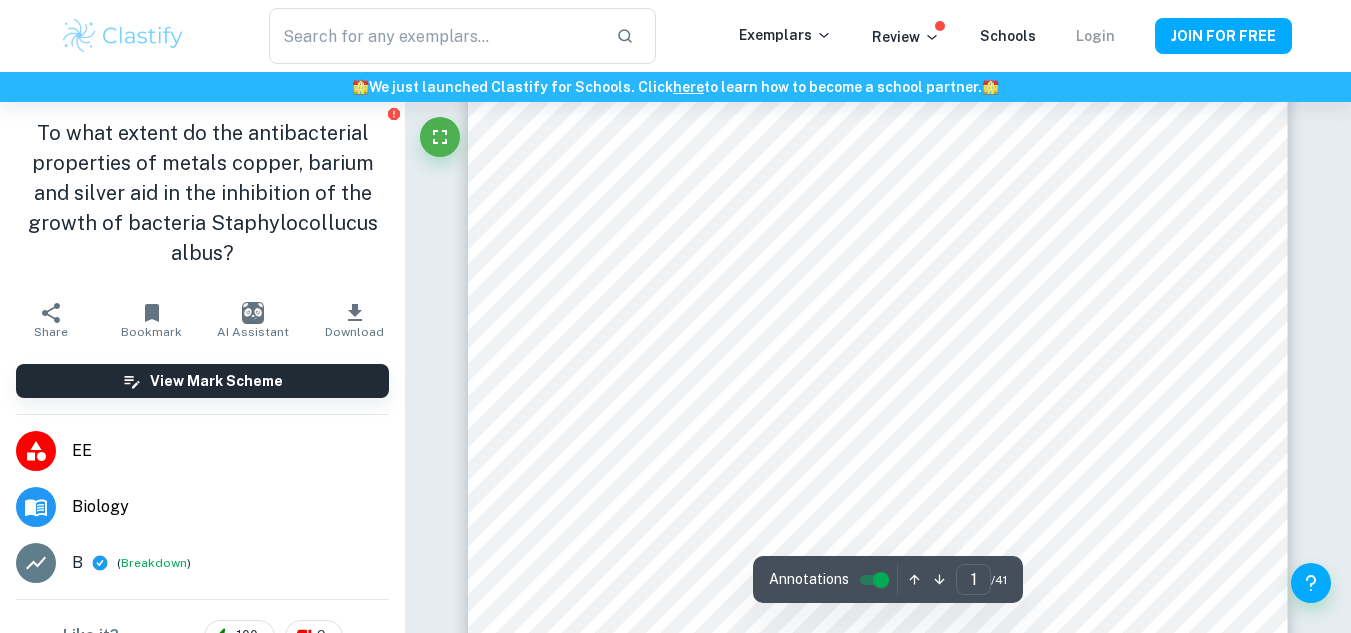 click on "Login" at bounding box center [1095, 36] 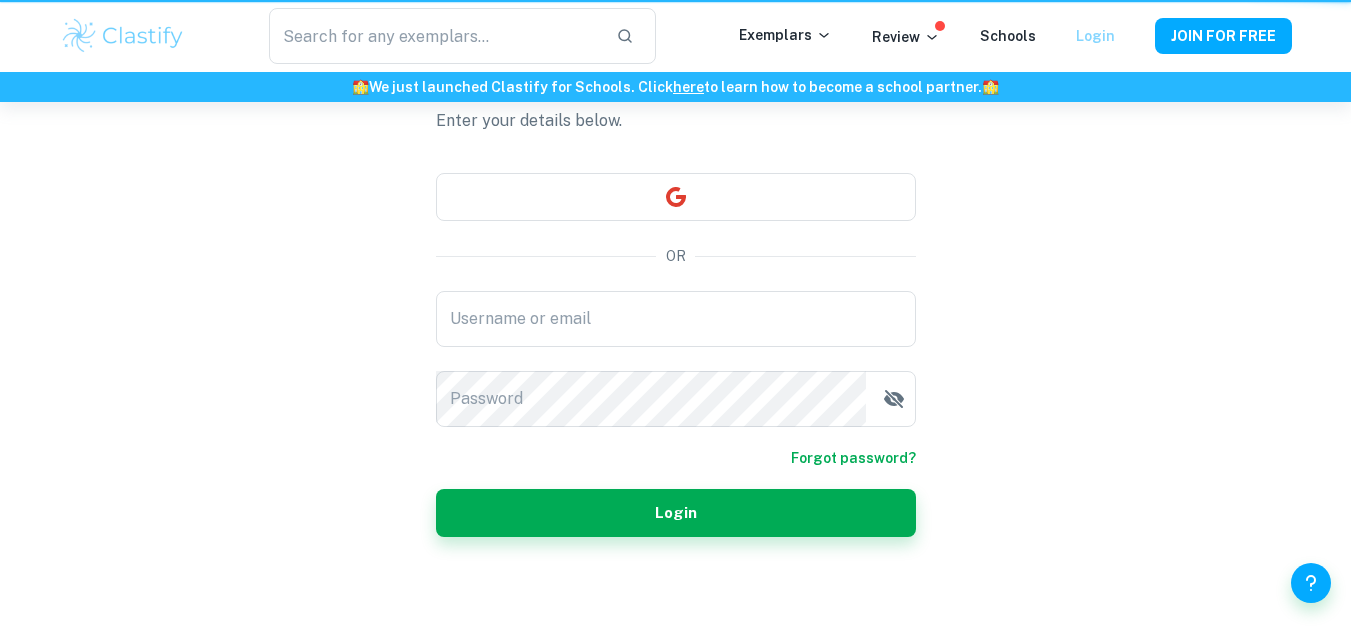 scroll, scrollTop: 0, scrollLeft: 0, axis: both 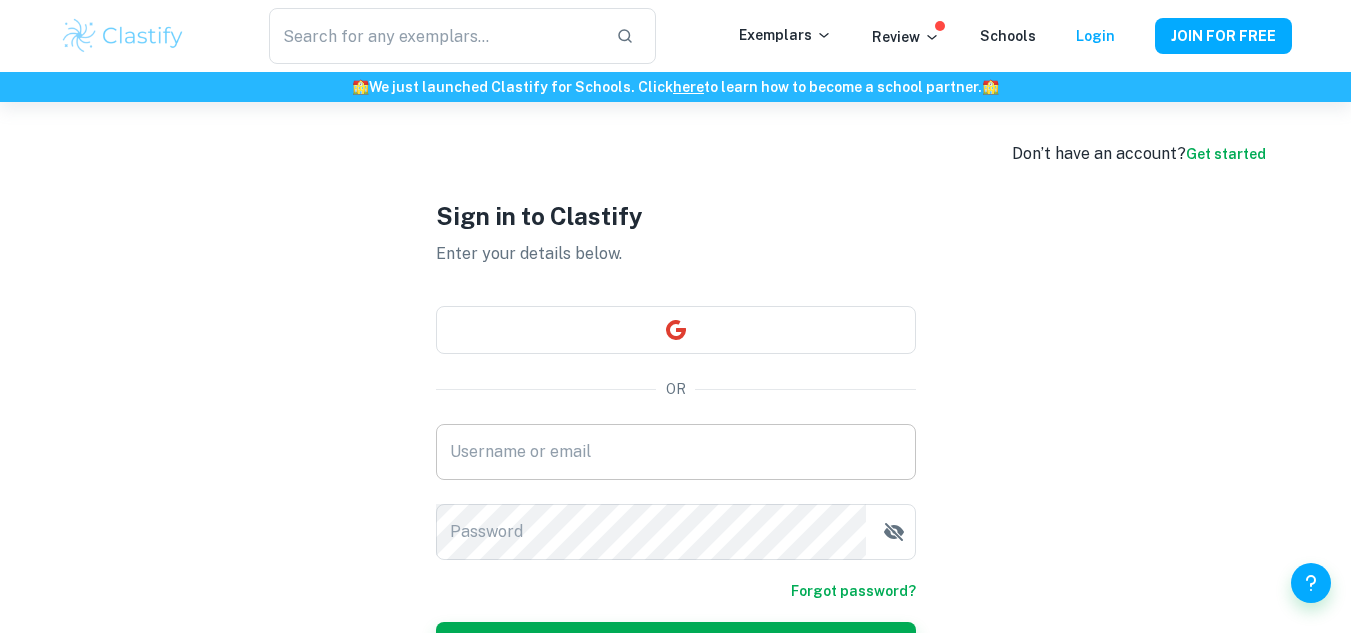 click on "Username or email" at bounding box center (676, 452) 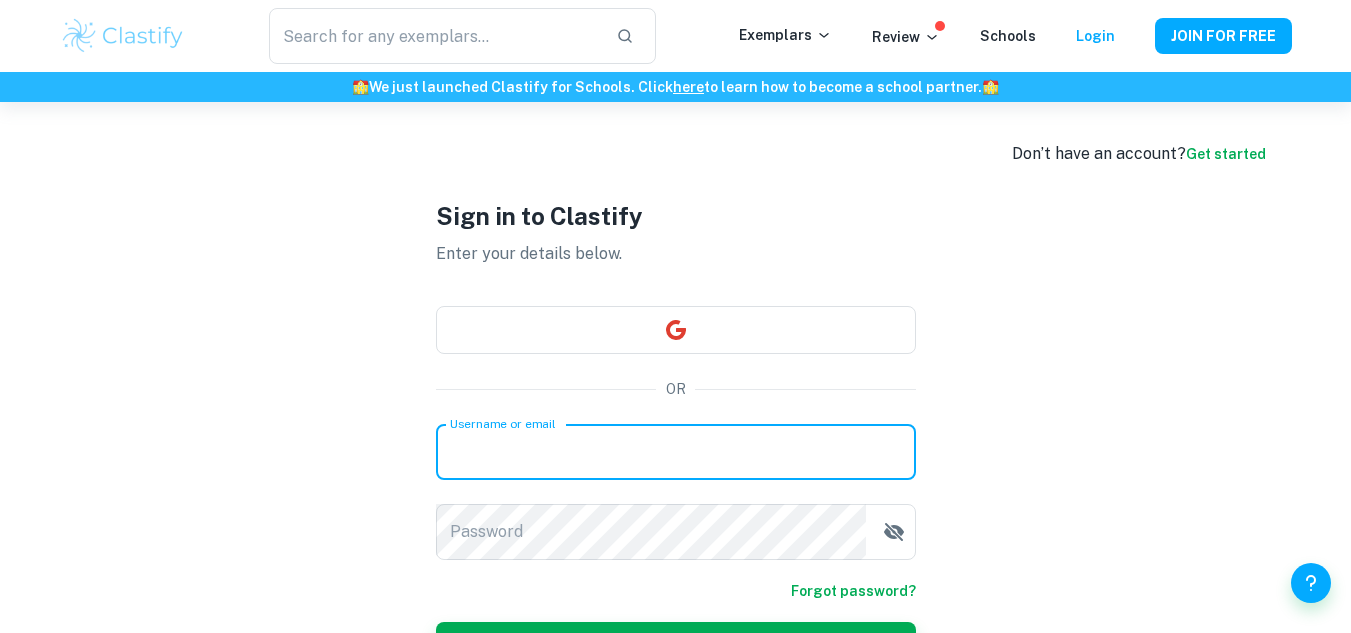 type on "[EMAIL]" 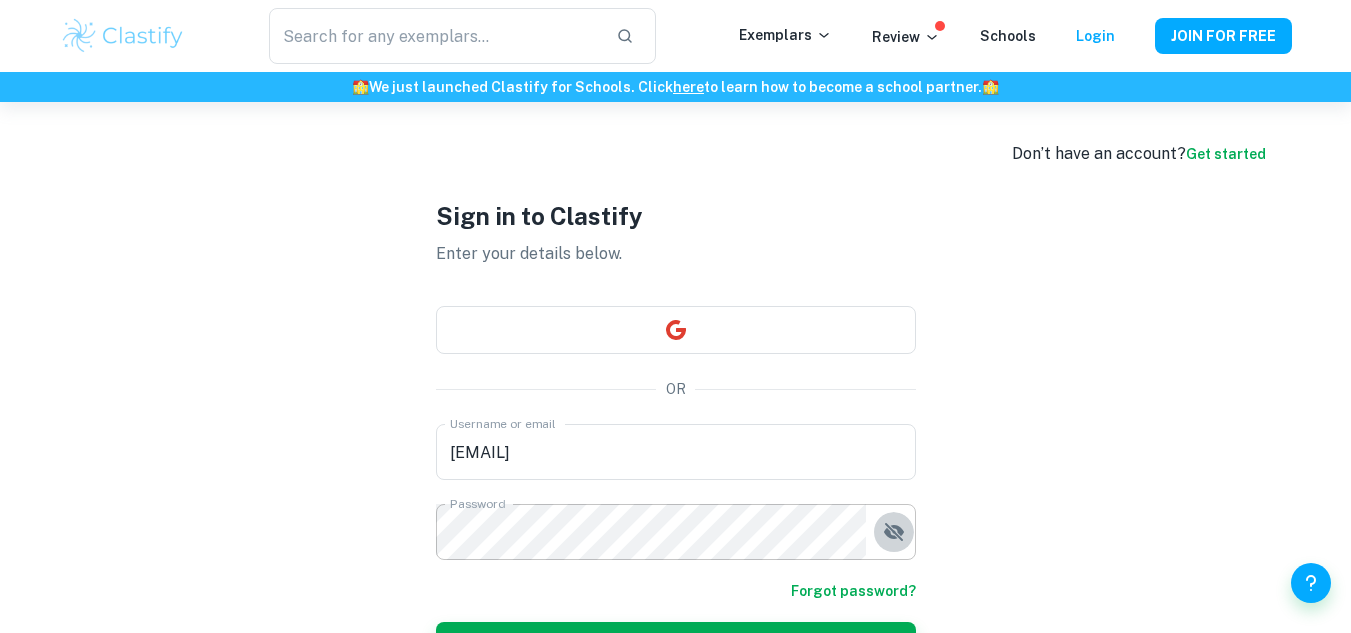click 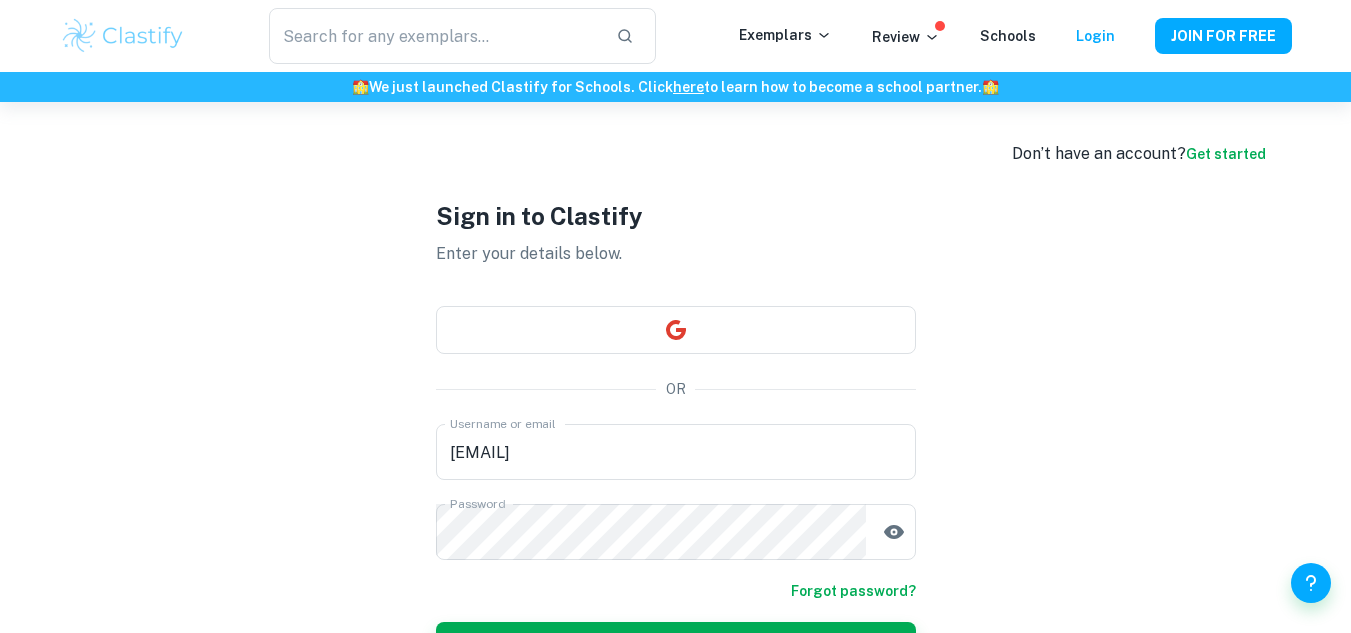 scroll, scrollTop: 133, scrollLeft: 0, axis: vertical 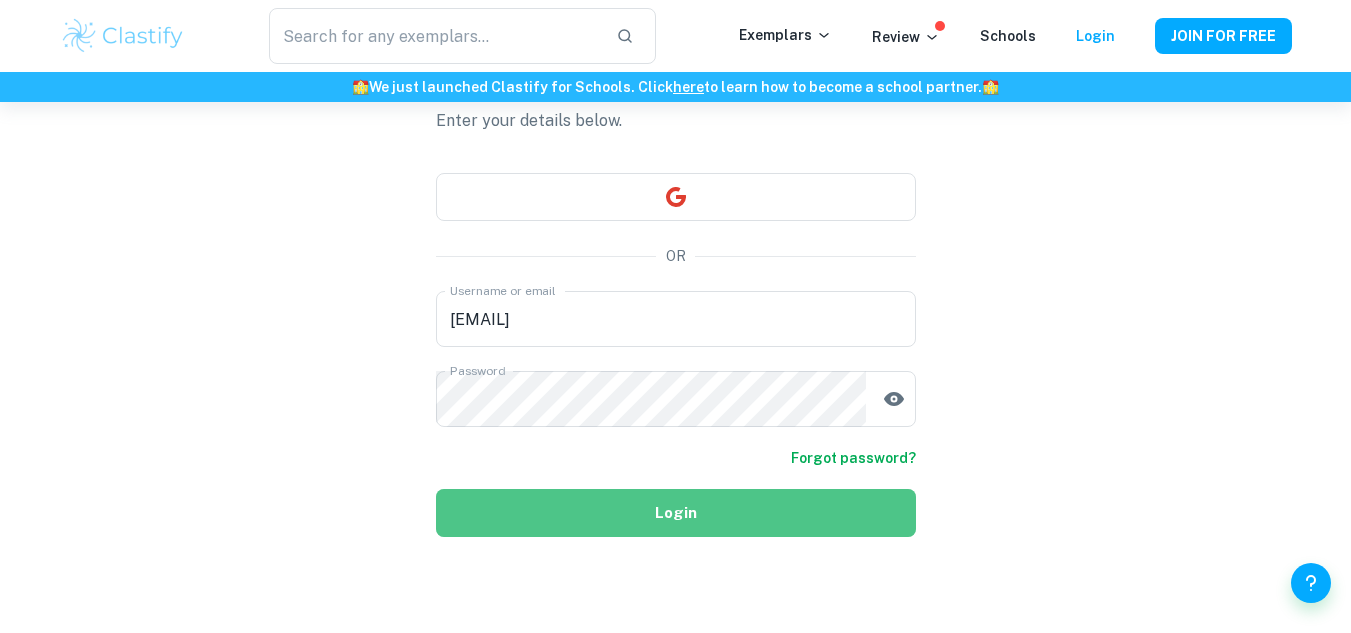 click on "Login" at bounding box center [676, 513] 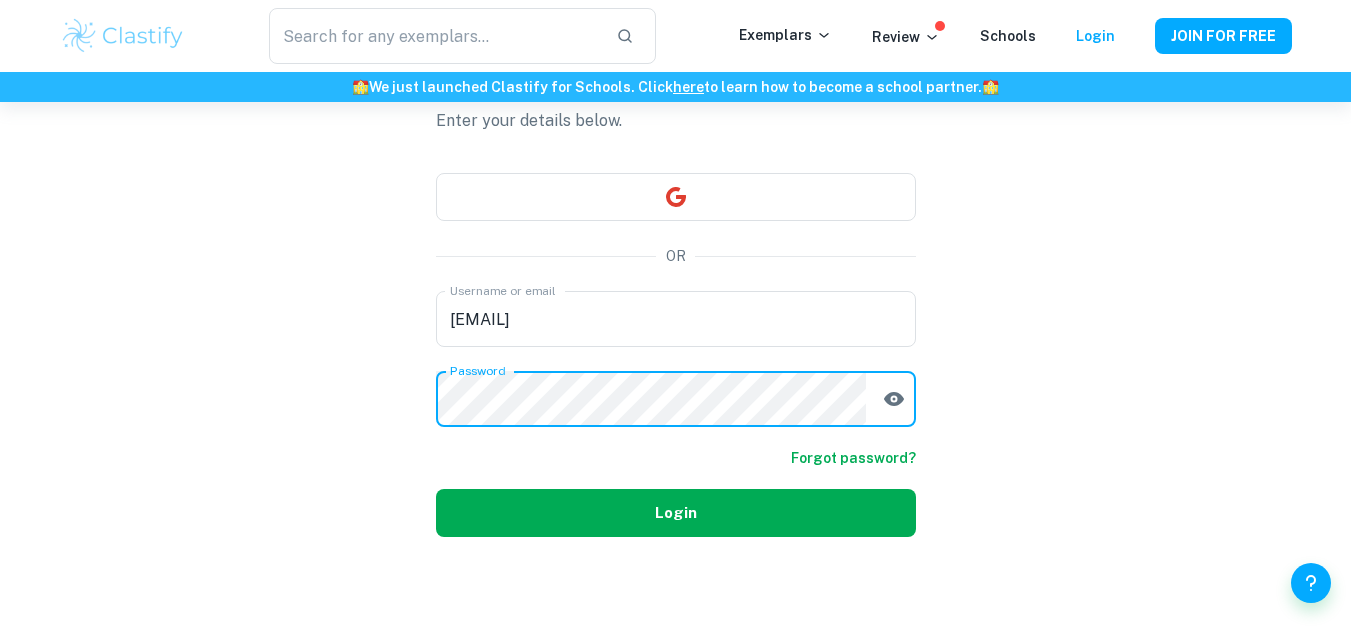 click on "Login" at bounding box center (676, 513) 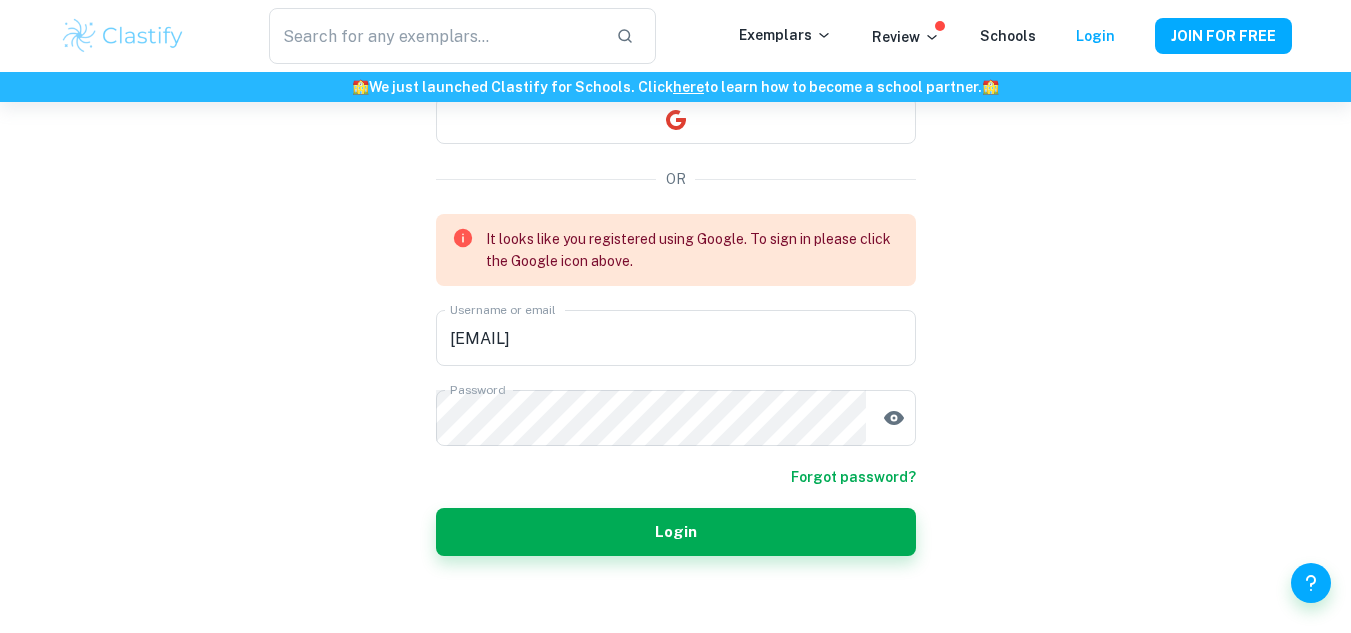 click on "Forgot password?" at bounding box center [853, 477] 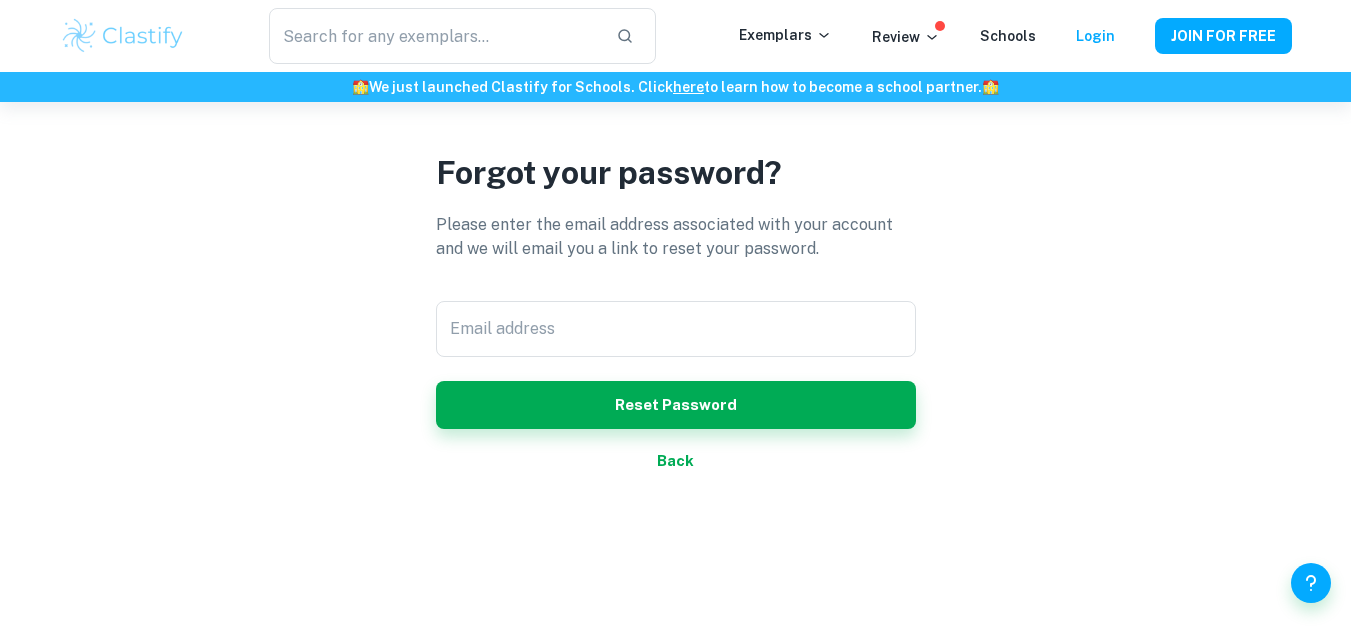 scroll, scrollTop: 102, scrollLeft: 0, axis: vertical 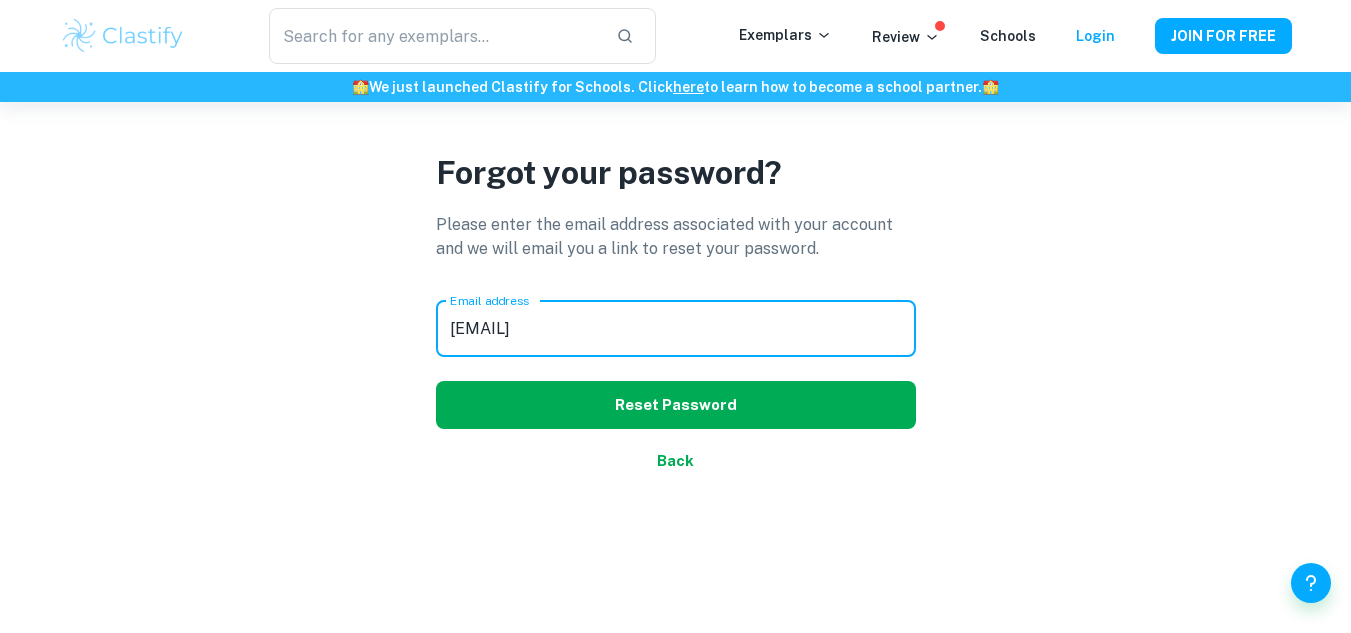 type on "[EMAIL]" 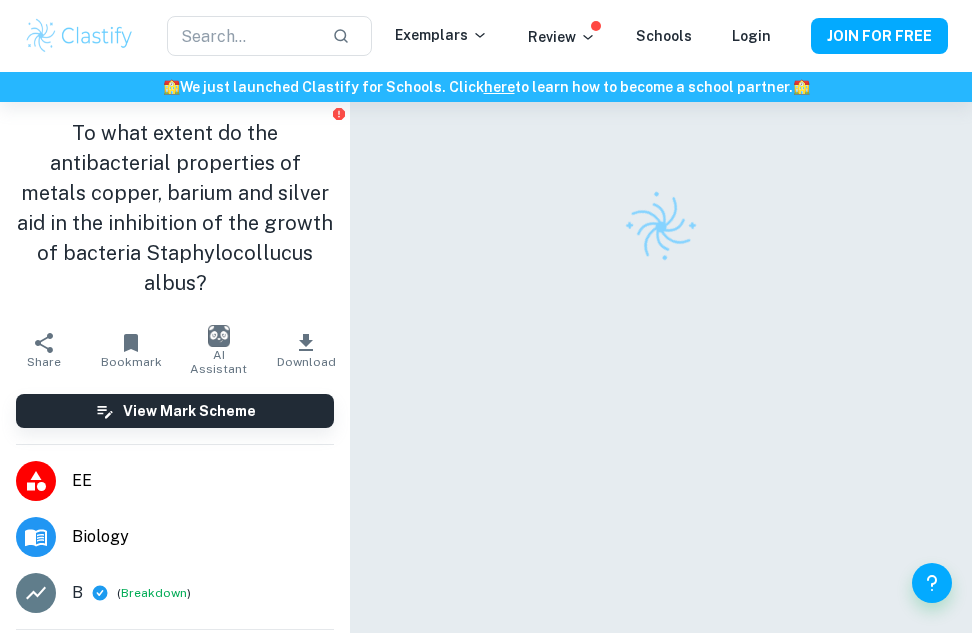 scroll, scrollTop: 0, scrollLeft: 0, axis: both 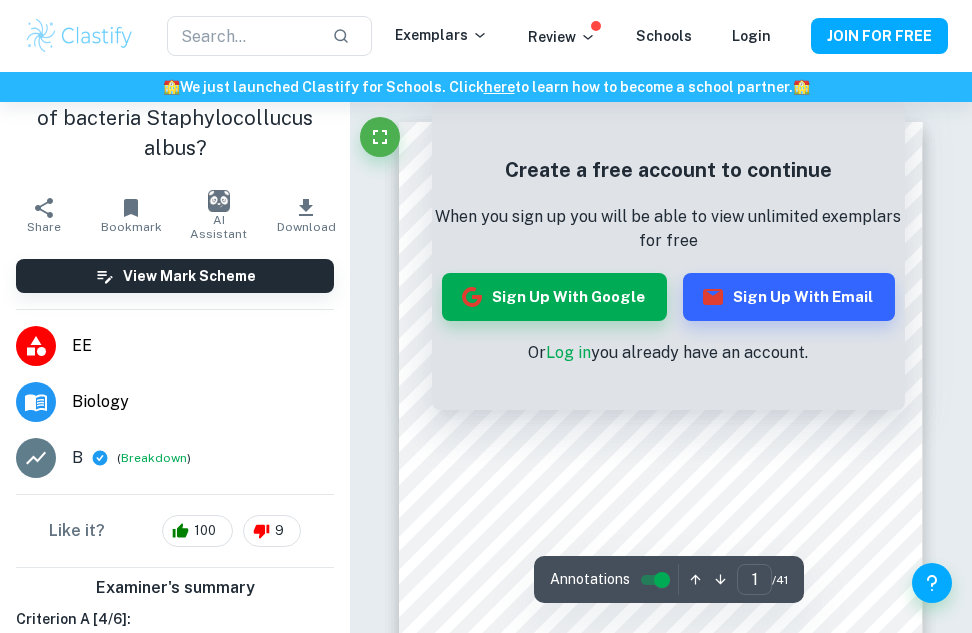 click on "Log in" at bounding box center (568, 352) 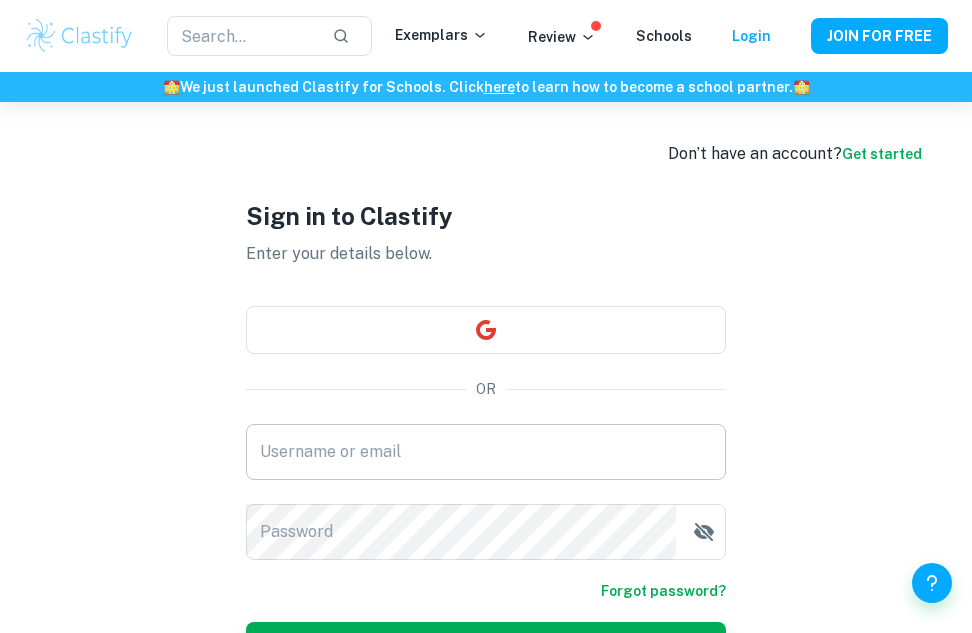 click on "Username or email" at bounding box center (486, 452) 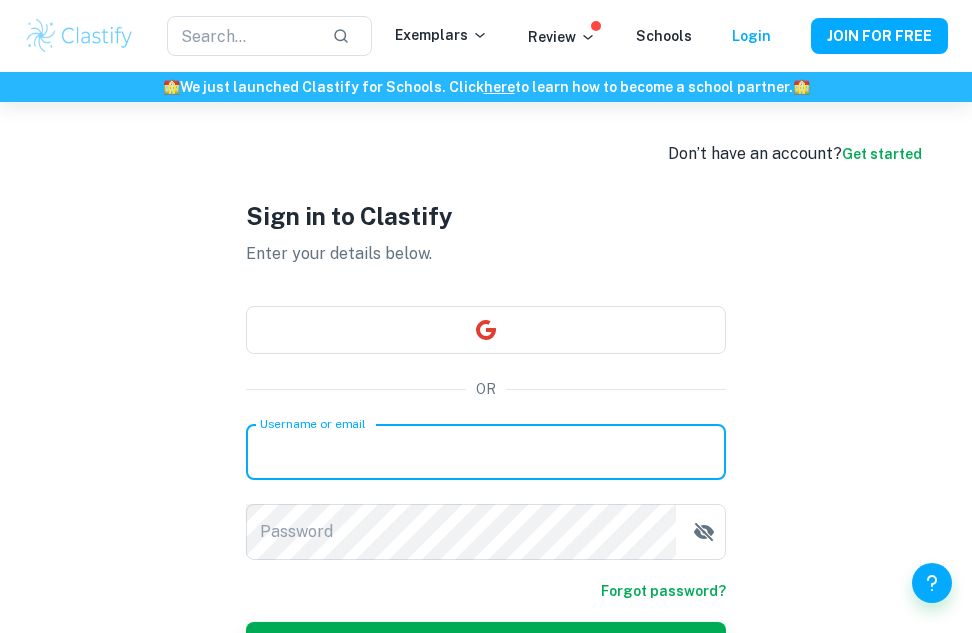 type on "[EMAIL]" 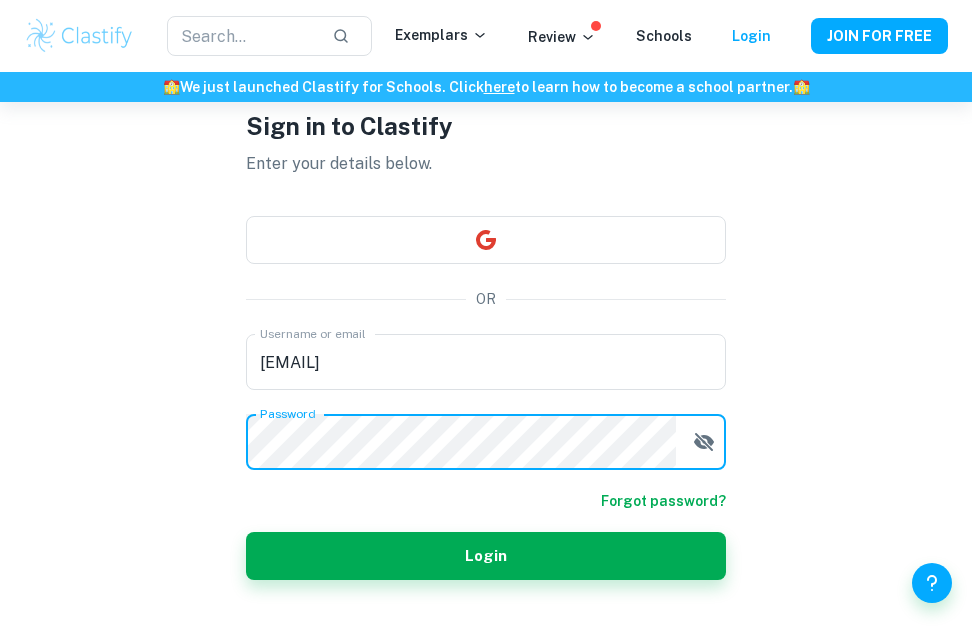 scroll, scrollTop: 91, scrollLeft: 0, axis: vertical 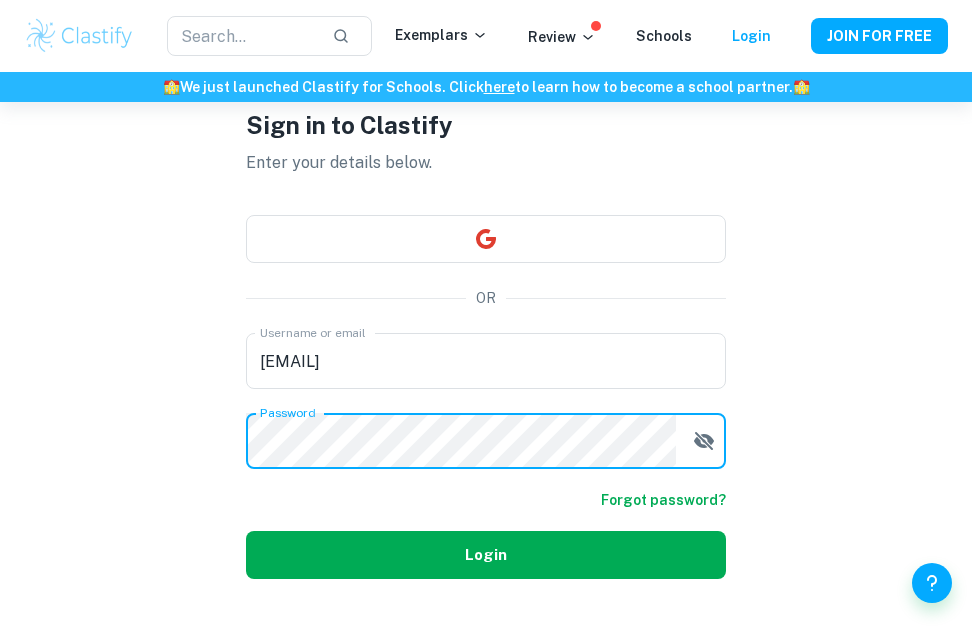click on "Login" at bounding box center [486, 555] 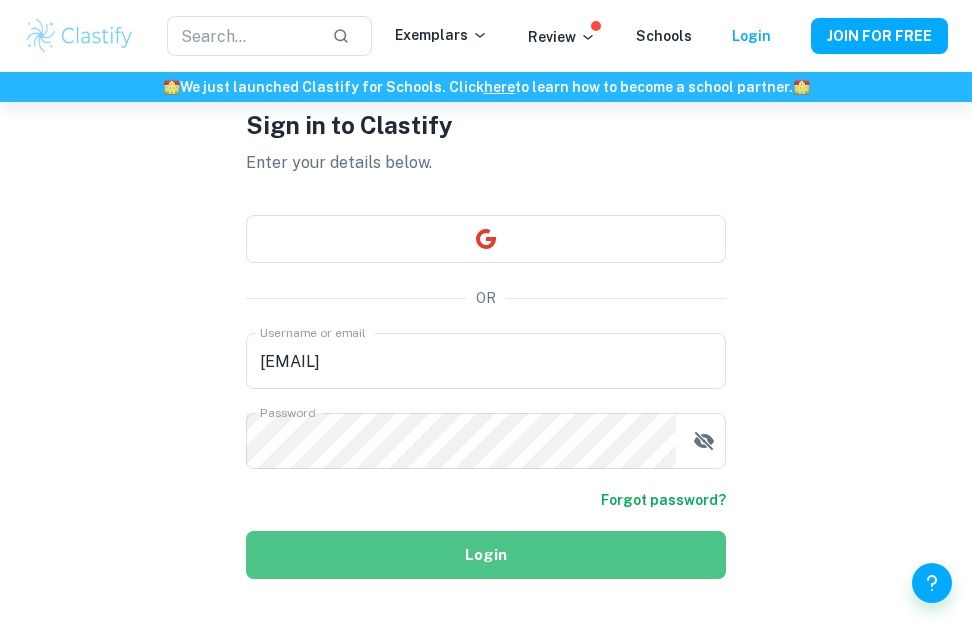 click on "Login" at bounding box center (486, 555) 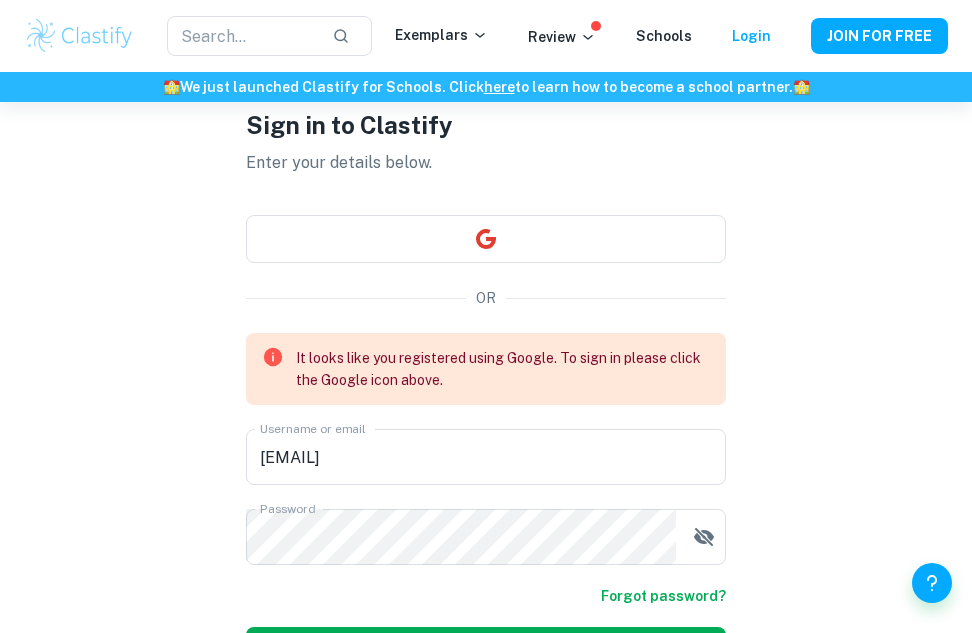 scroll, scrollTop: 229, scrollLeft: 0, axis: vertical 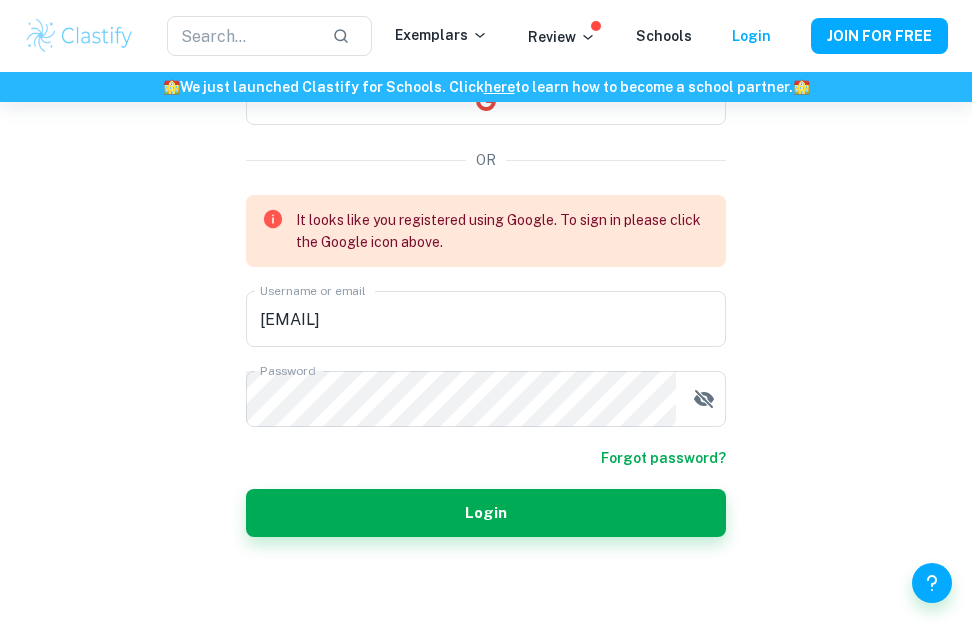 click on "Forgot password?" at bounding box center (663, 458) 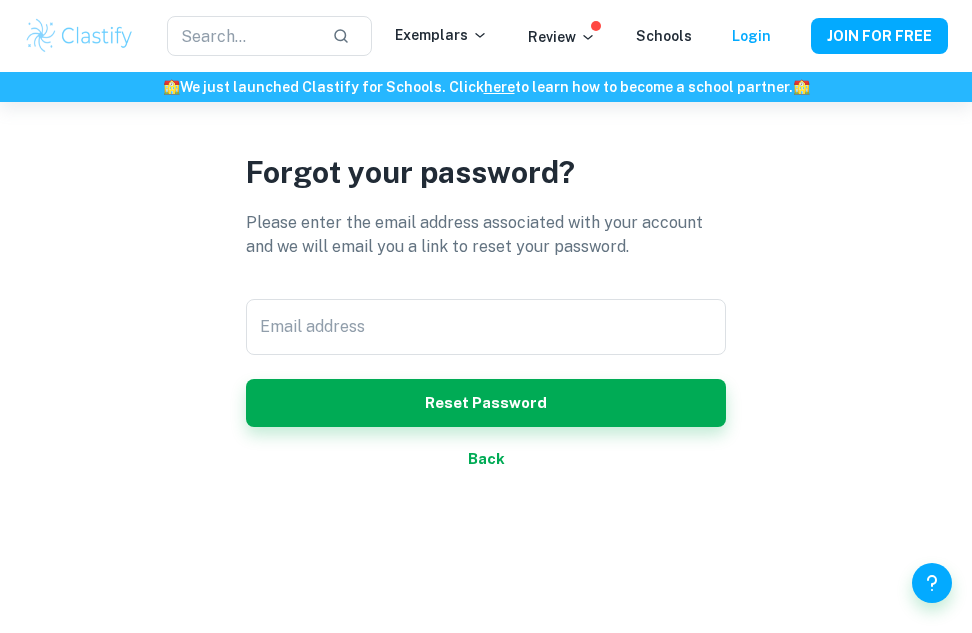 scroll, scrollTop: 102, scrollLeft: 0, axis: vertical 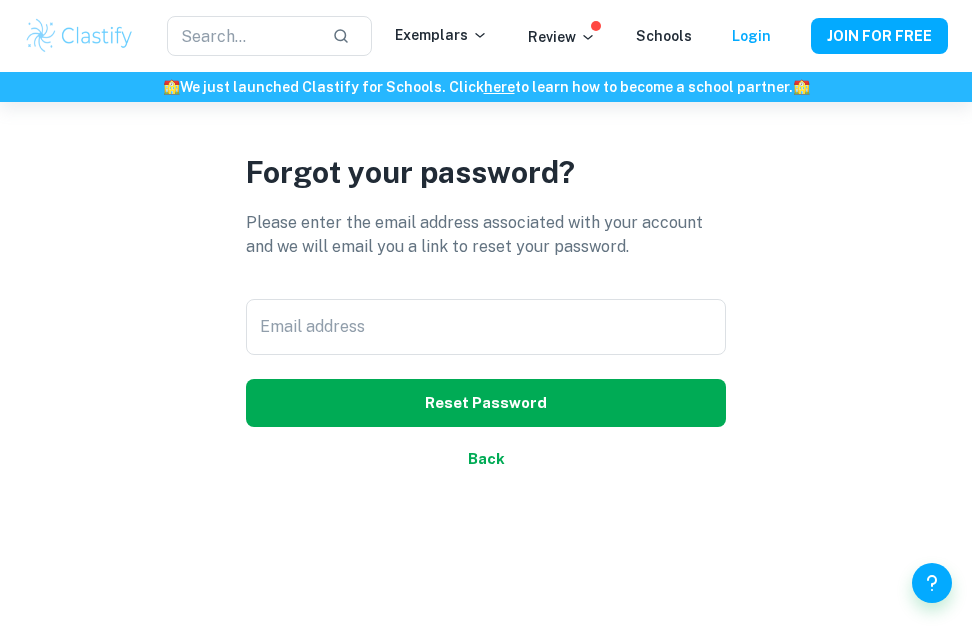 click on "Reset Password" at bounding box center (486, 403) 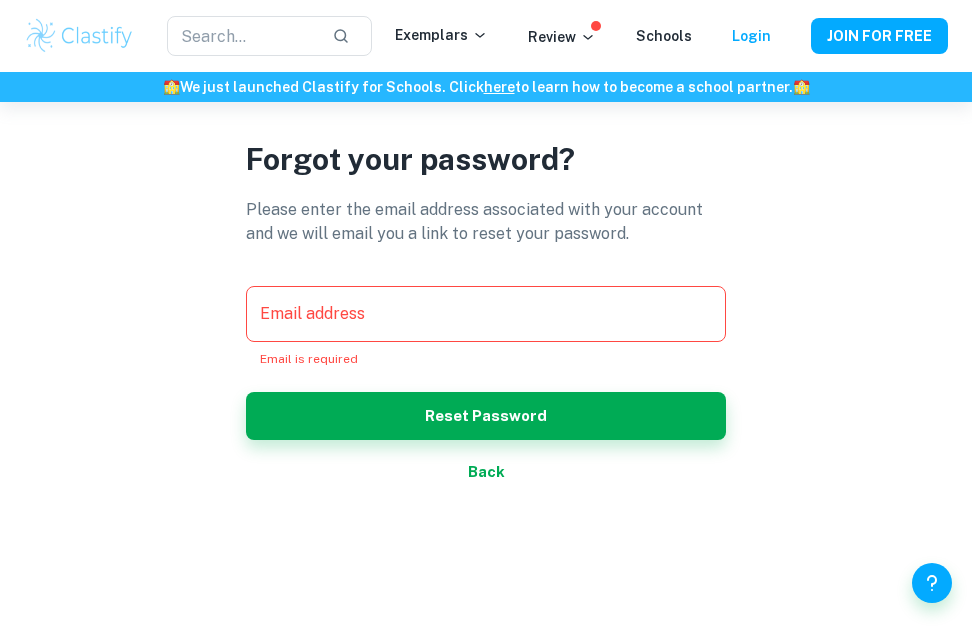 click on "Email address" at bounding box center (486, 314) 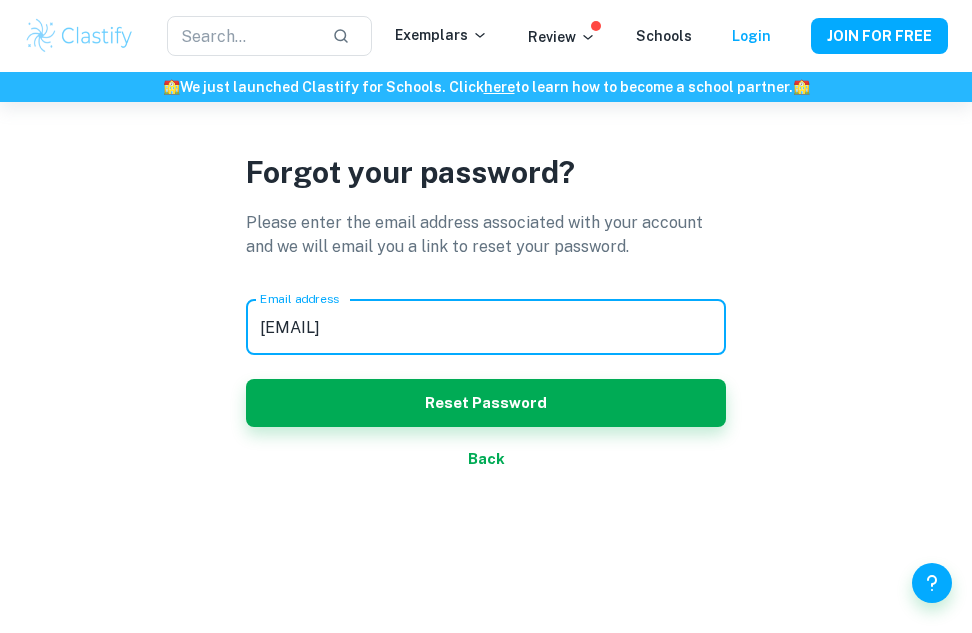 type on "[EMAIL]" 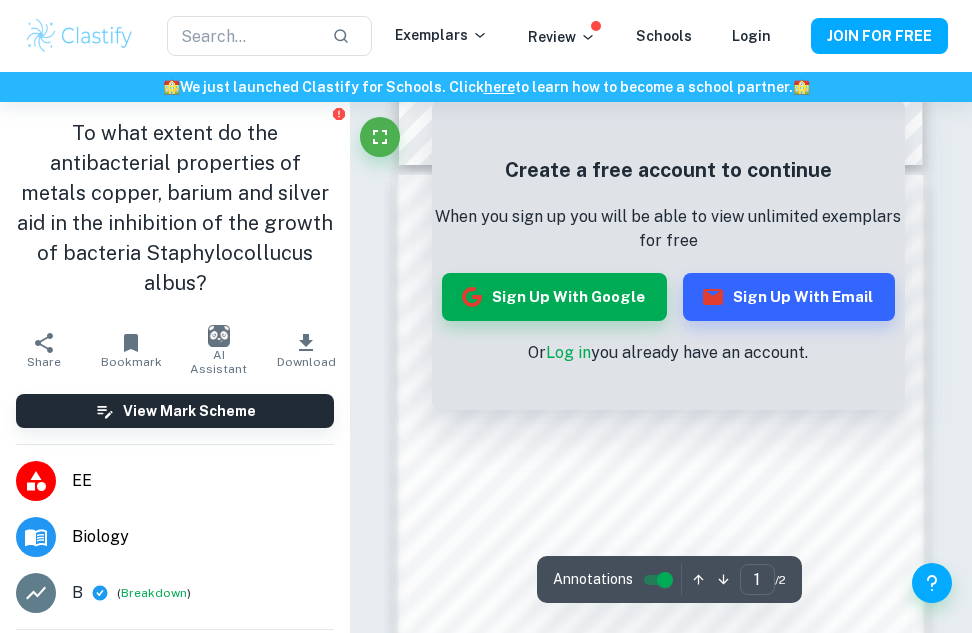 scroll, scrollTop: 701, scrollLeft: 0, axis: vertical 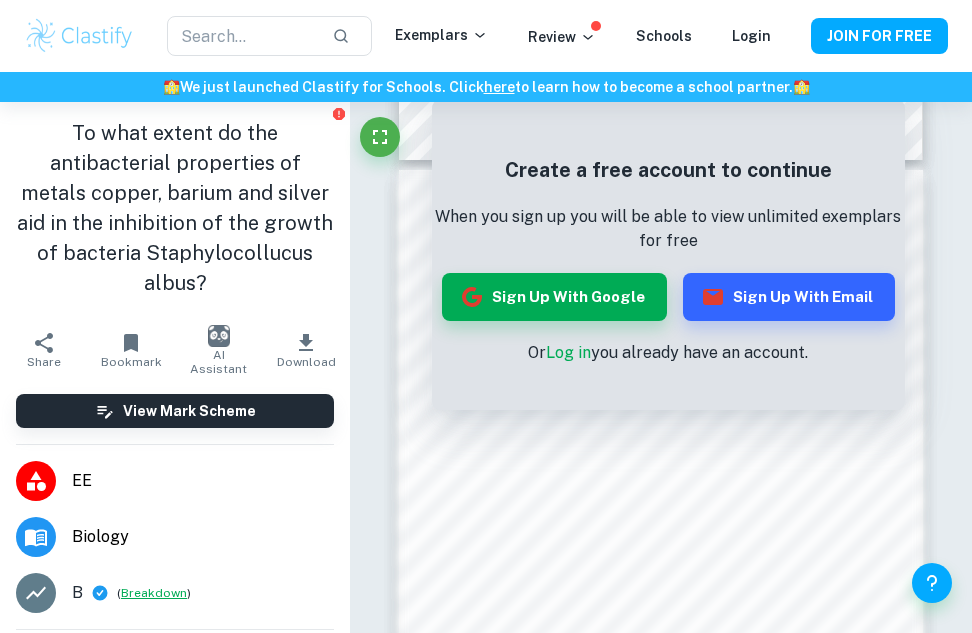 click on "Breakdown" at bounding box center (154, 593) 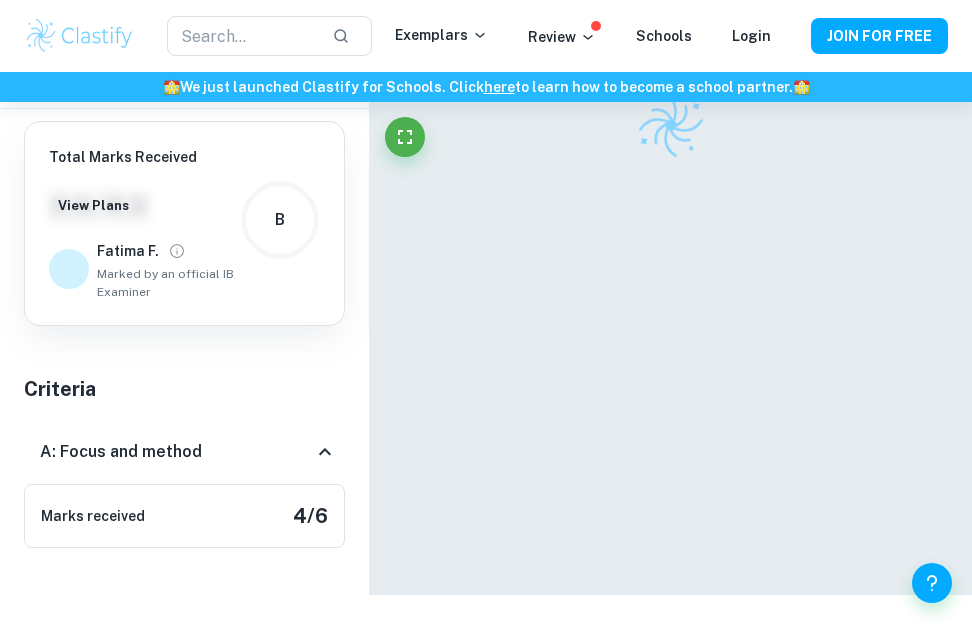 scroll, scrollTop: 102, scrollLeft: 0, axis: vertical 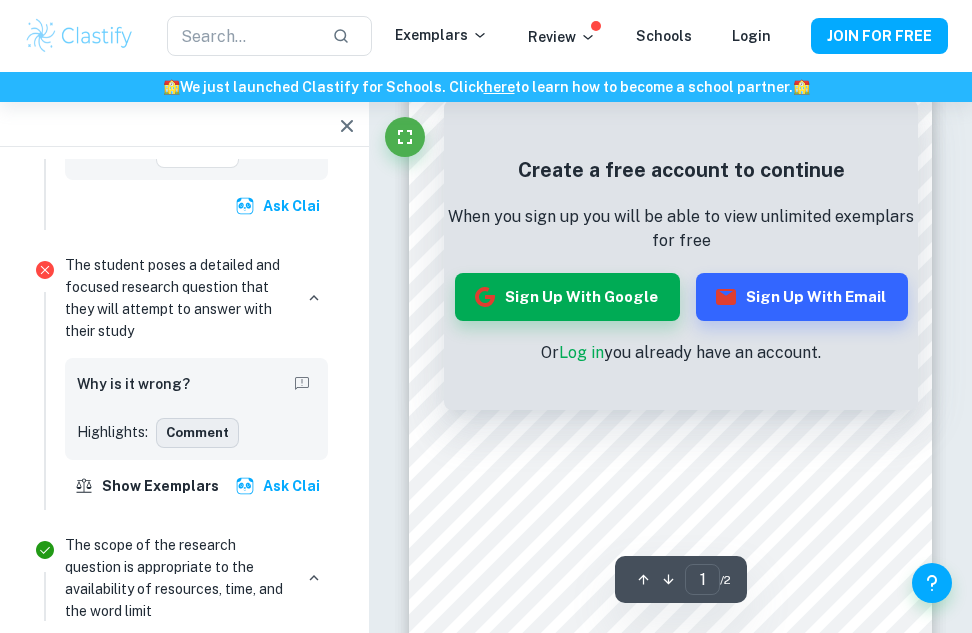 click on "Comment" at bounding box center [197, 433] 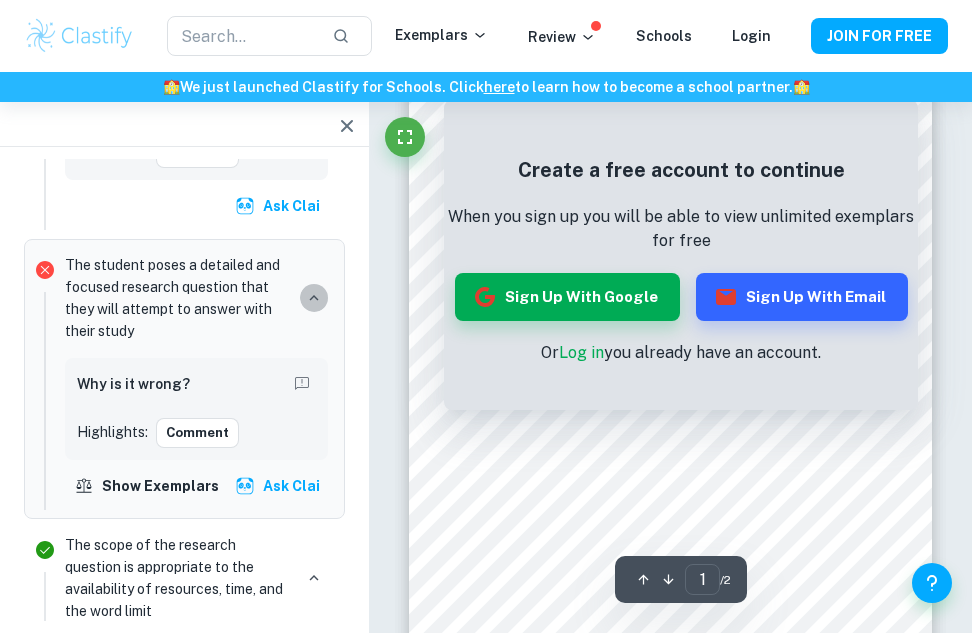 click 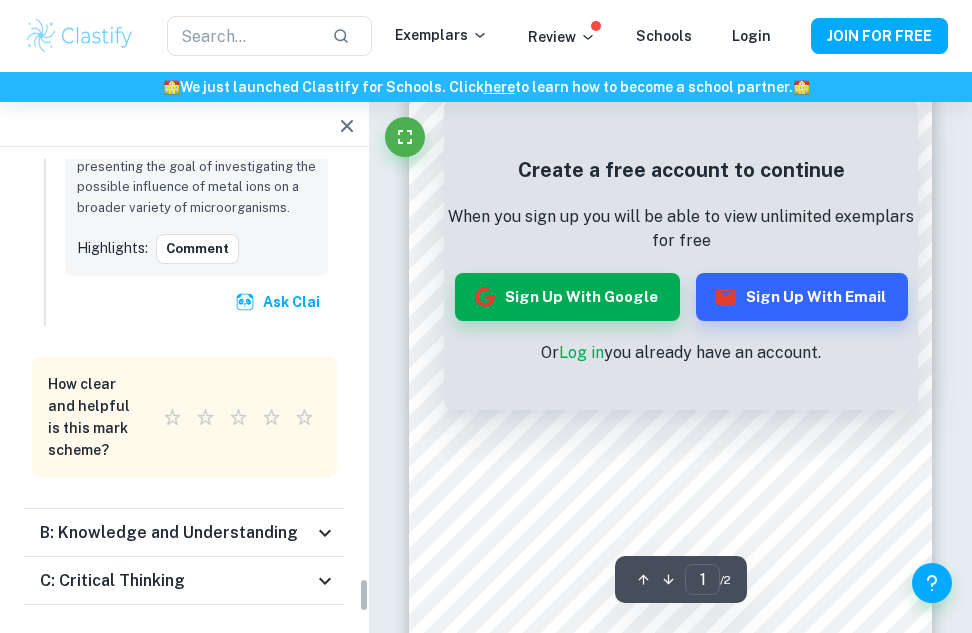 scroll, scrollTop: 5806, scrollLeft: 0, axis: vertical 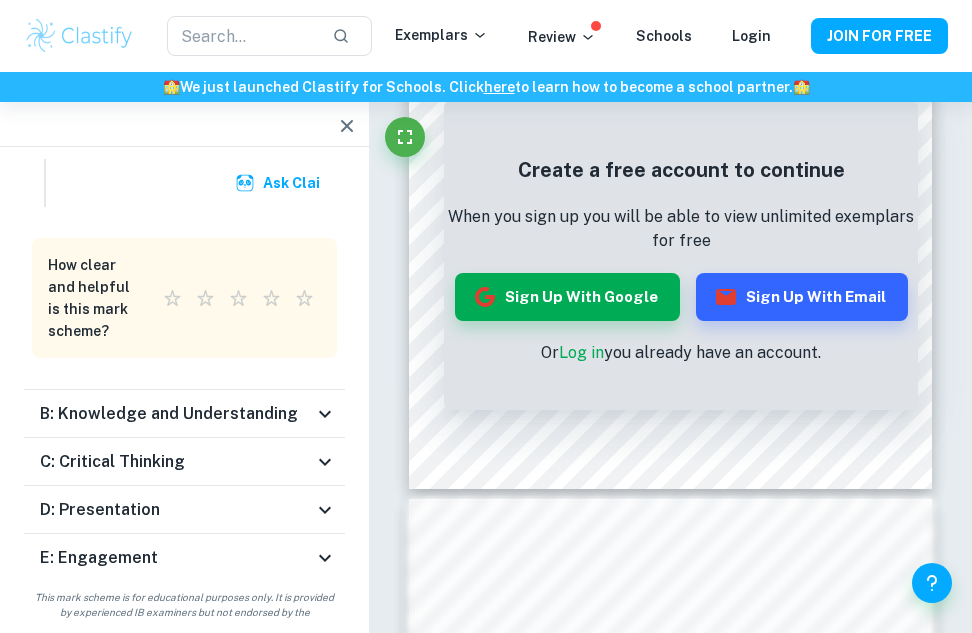 type 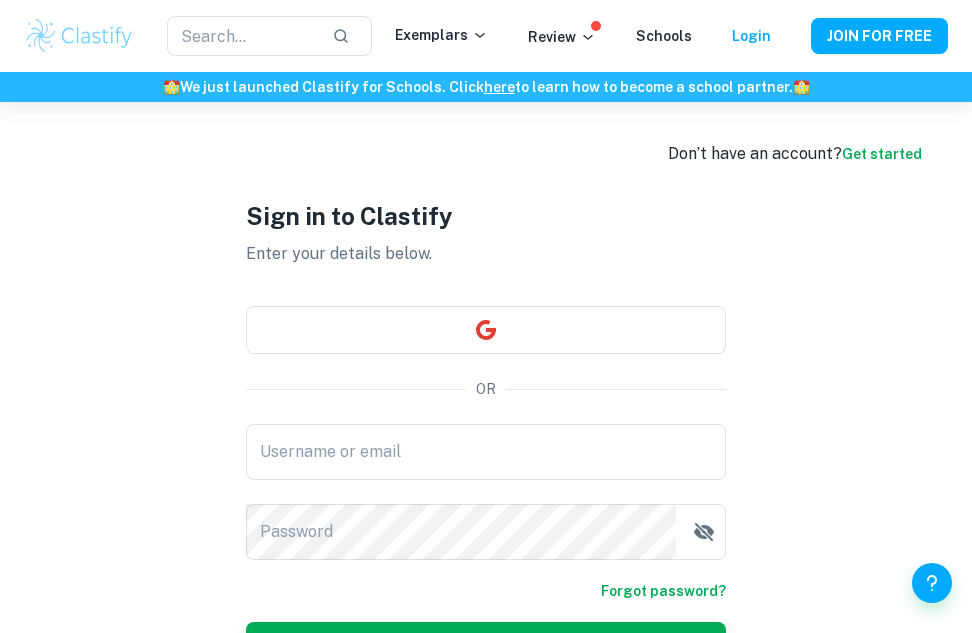 scroll, scrollTop: 0, scrollLeft: 0, axis: both 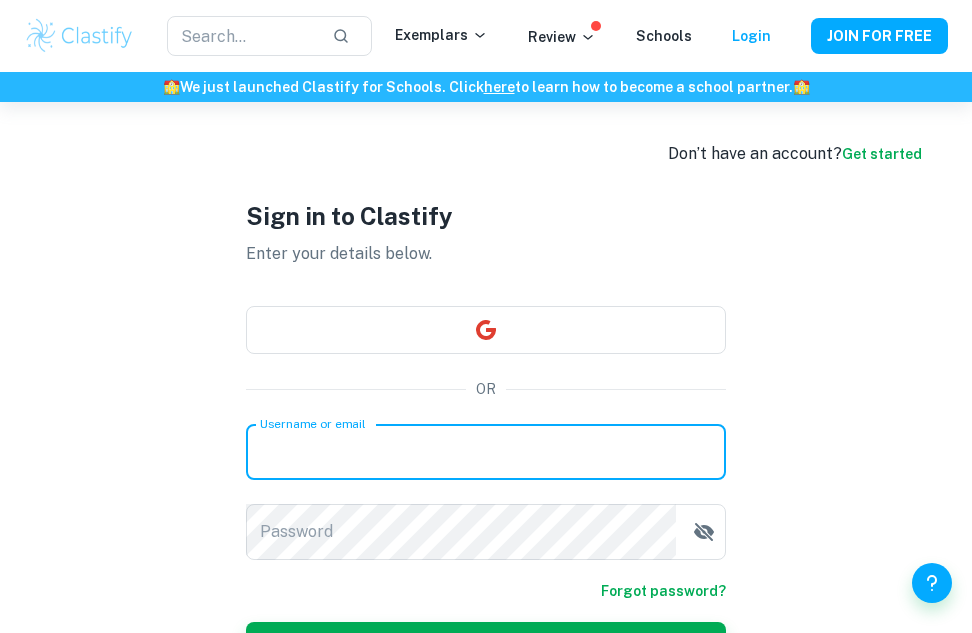 click on "Username or email" at bounding box center (486, 452) 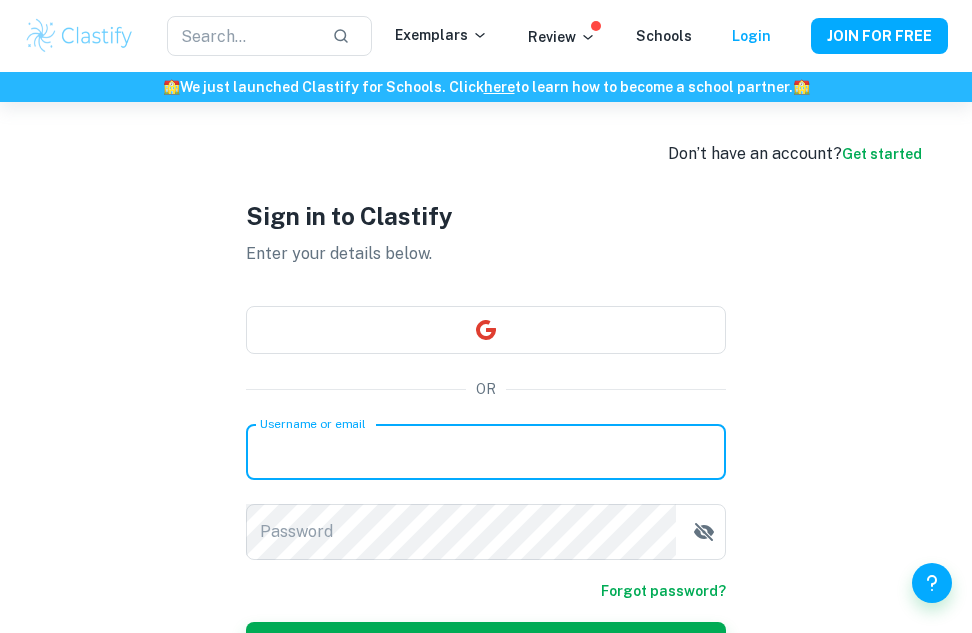 type on "[USERNAME]@[DOMAIN]" 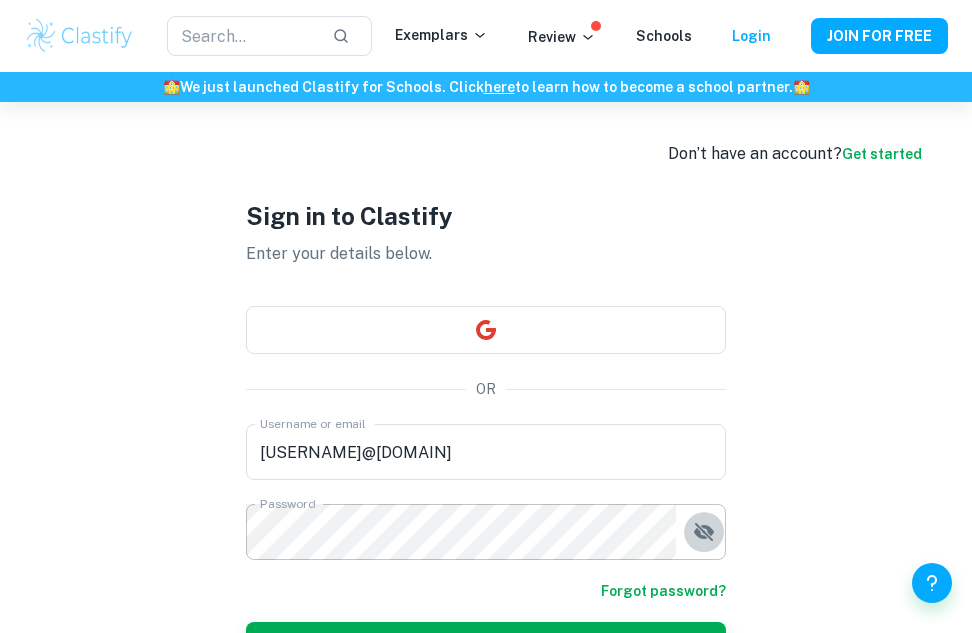 click at bounding box center (704, 532) 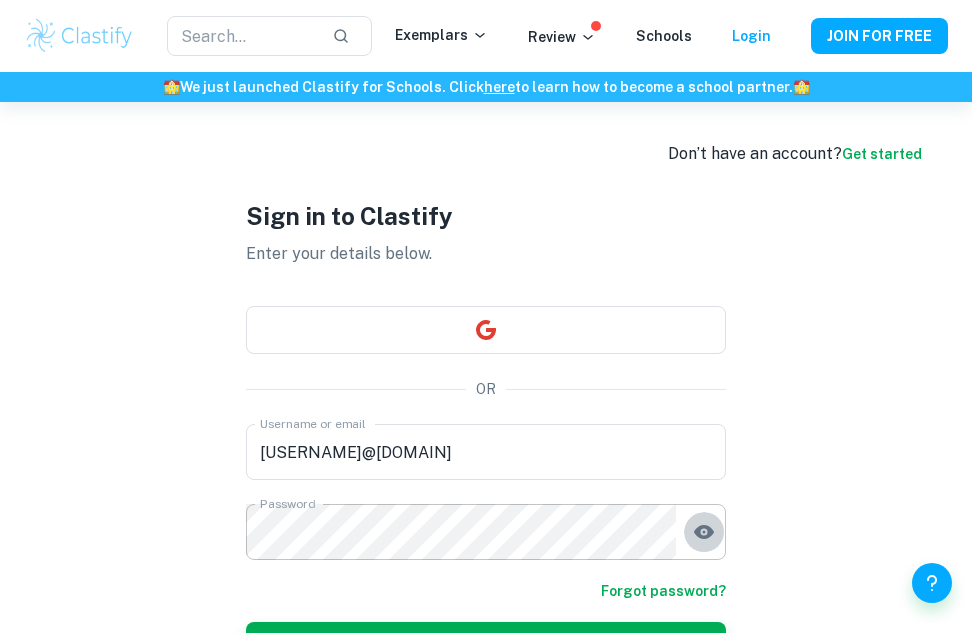 click at bounding box center (704, 532) 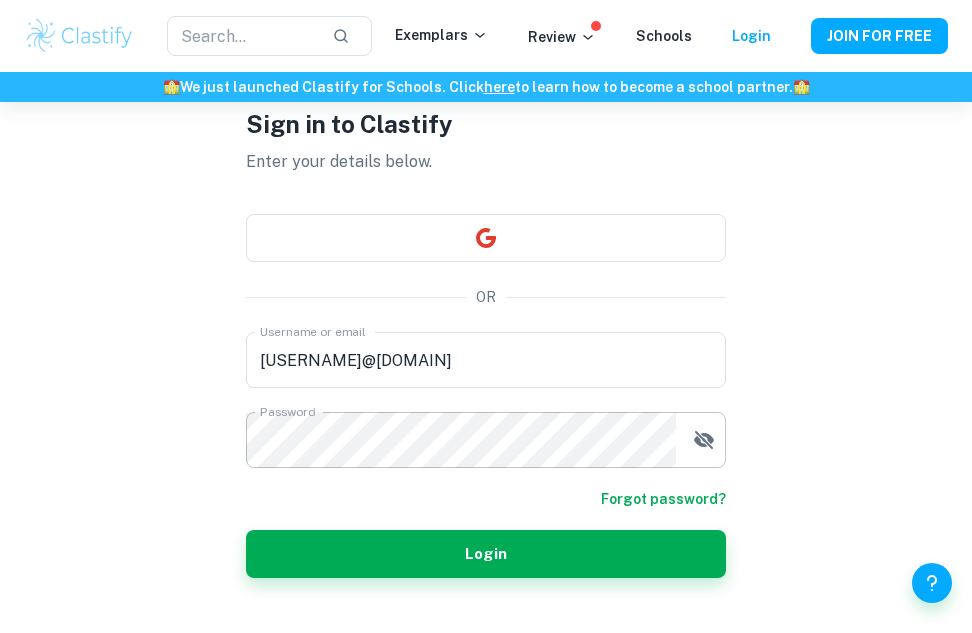 scroll, scrollTop: 95, scrollLeft: 0, axis: vertical 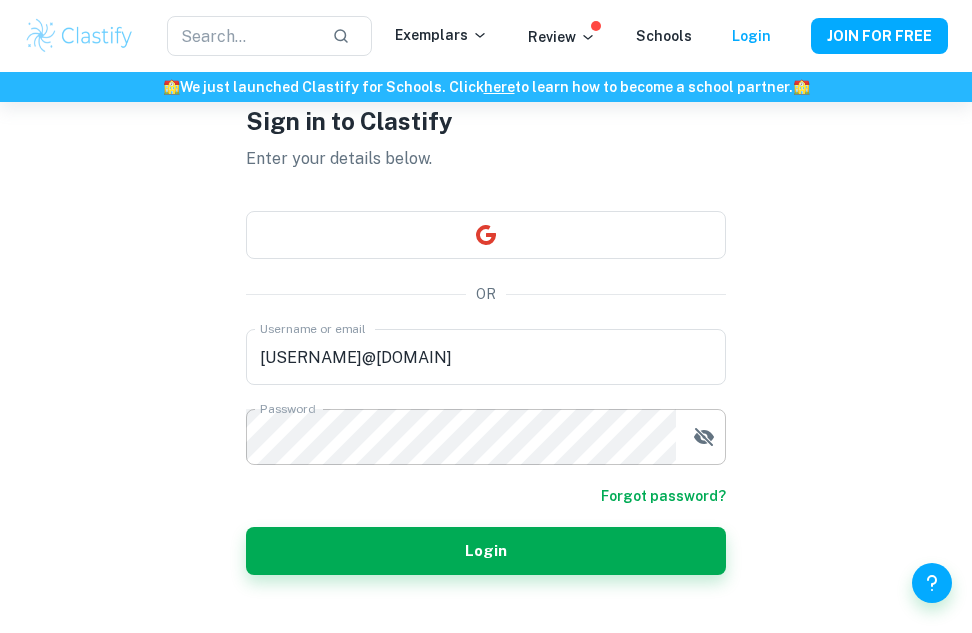 click on "Login" at bounding box center (486, 551) 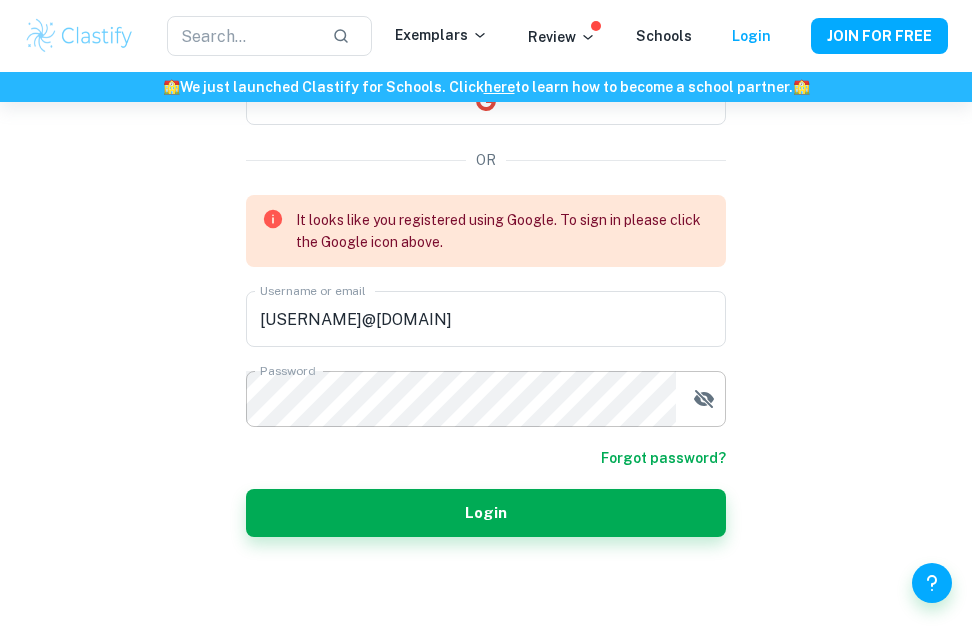 scroll, scrollTop: 228, scrollLeft: 0, axis: vertical 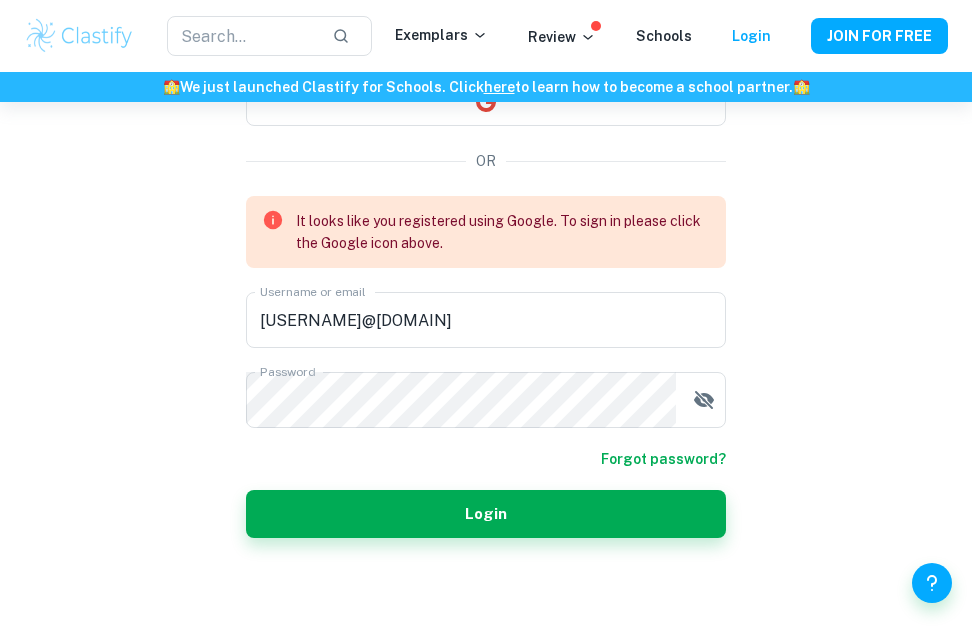 click on "Forgot password?" at bounding box center (663, 459) 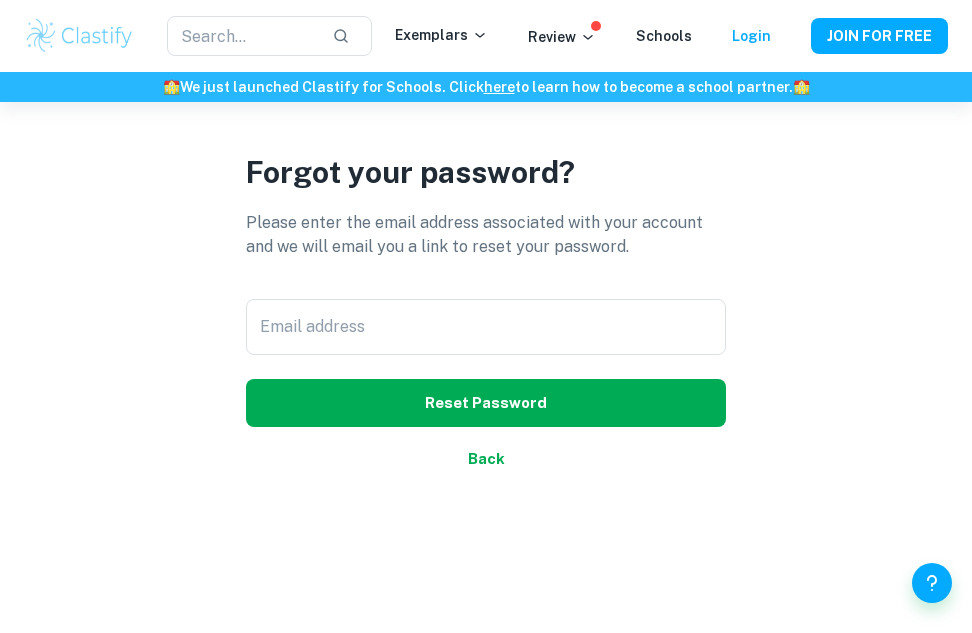 click on "Reset Password" at bounding box center (486, 403) 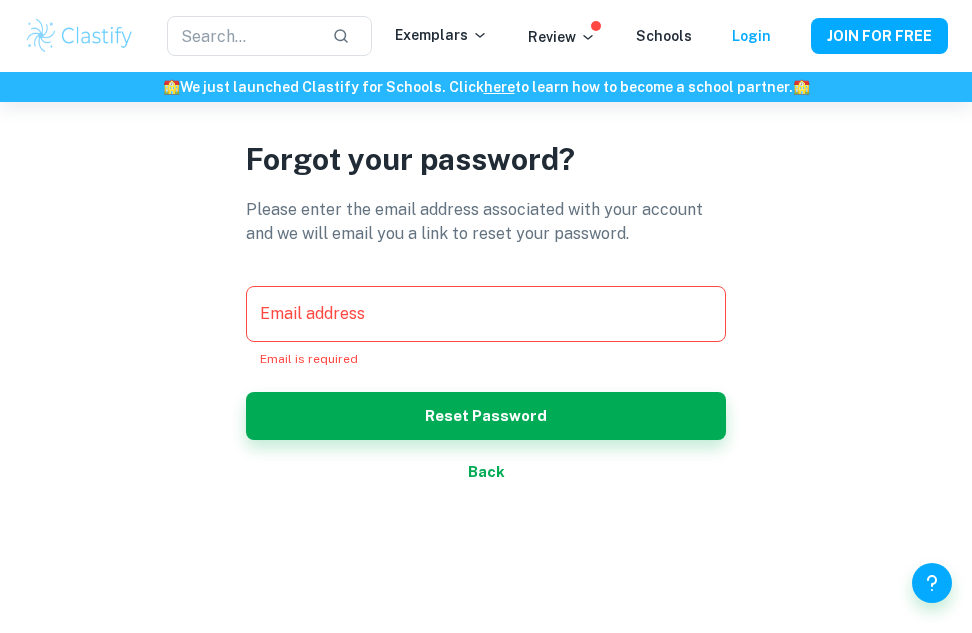 click on "Email address" at bounding box center [486, 314] 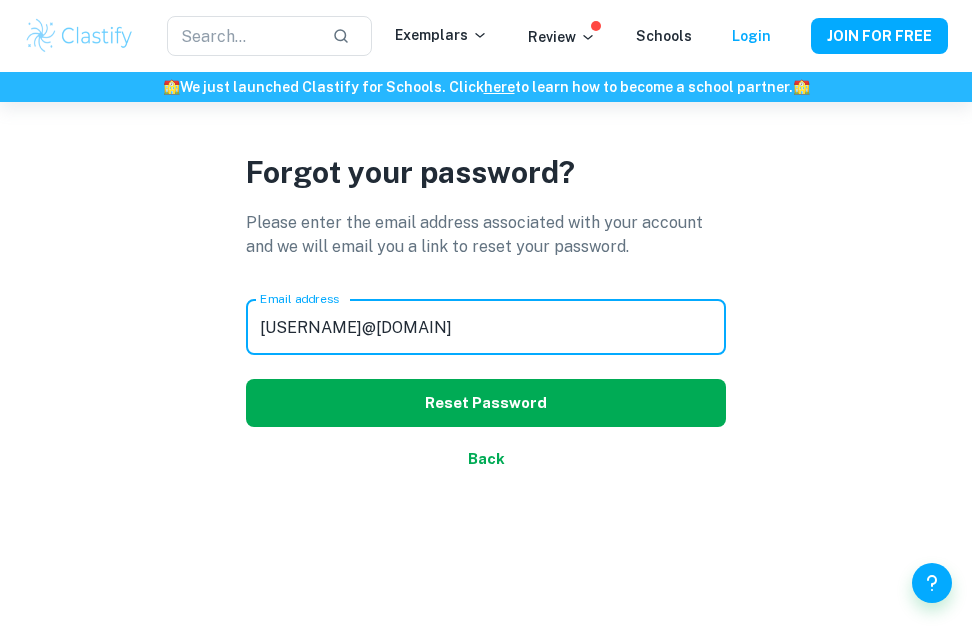 type on "[EMAIL]" 